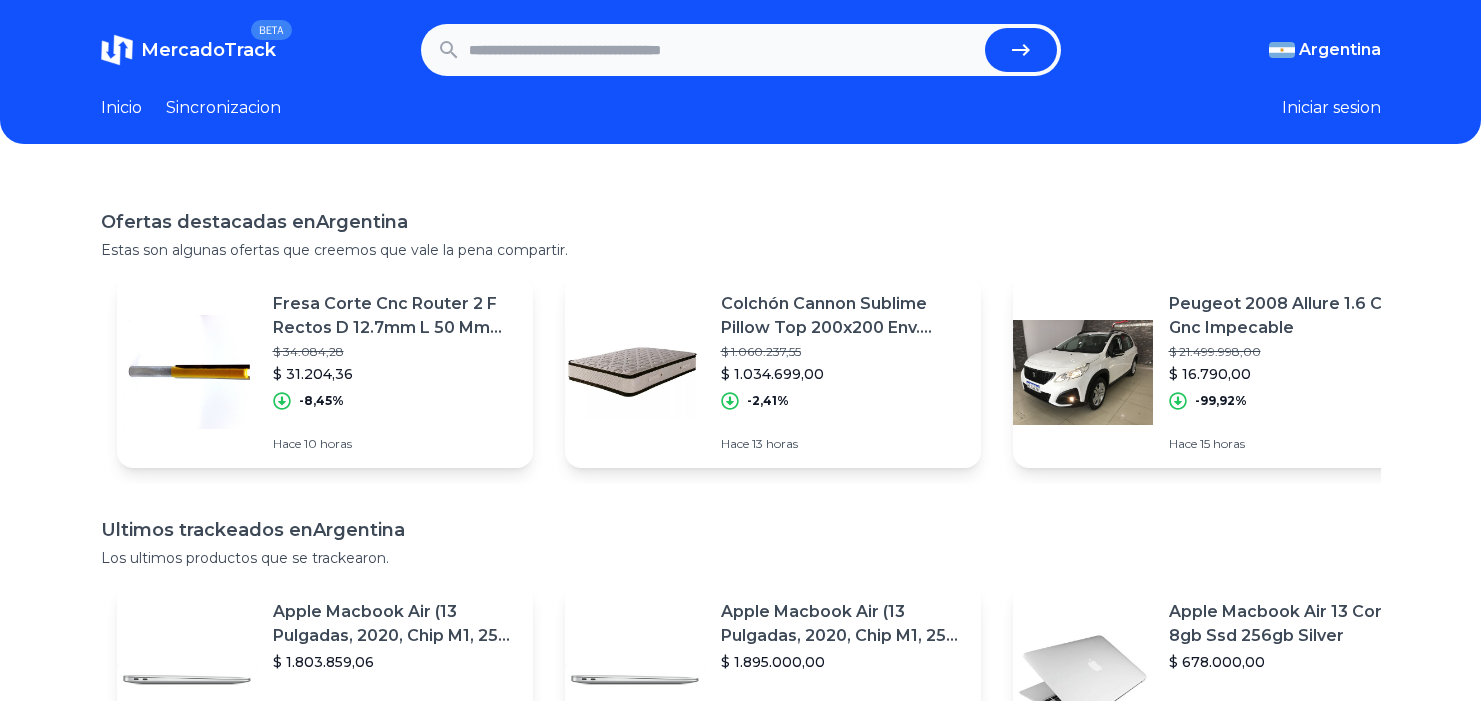scroll, scrollTop: 0, scrollLeft: 0, axis: both 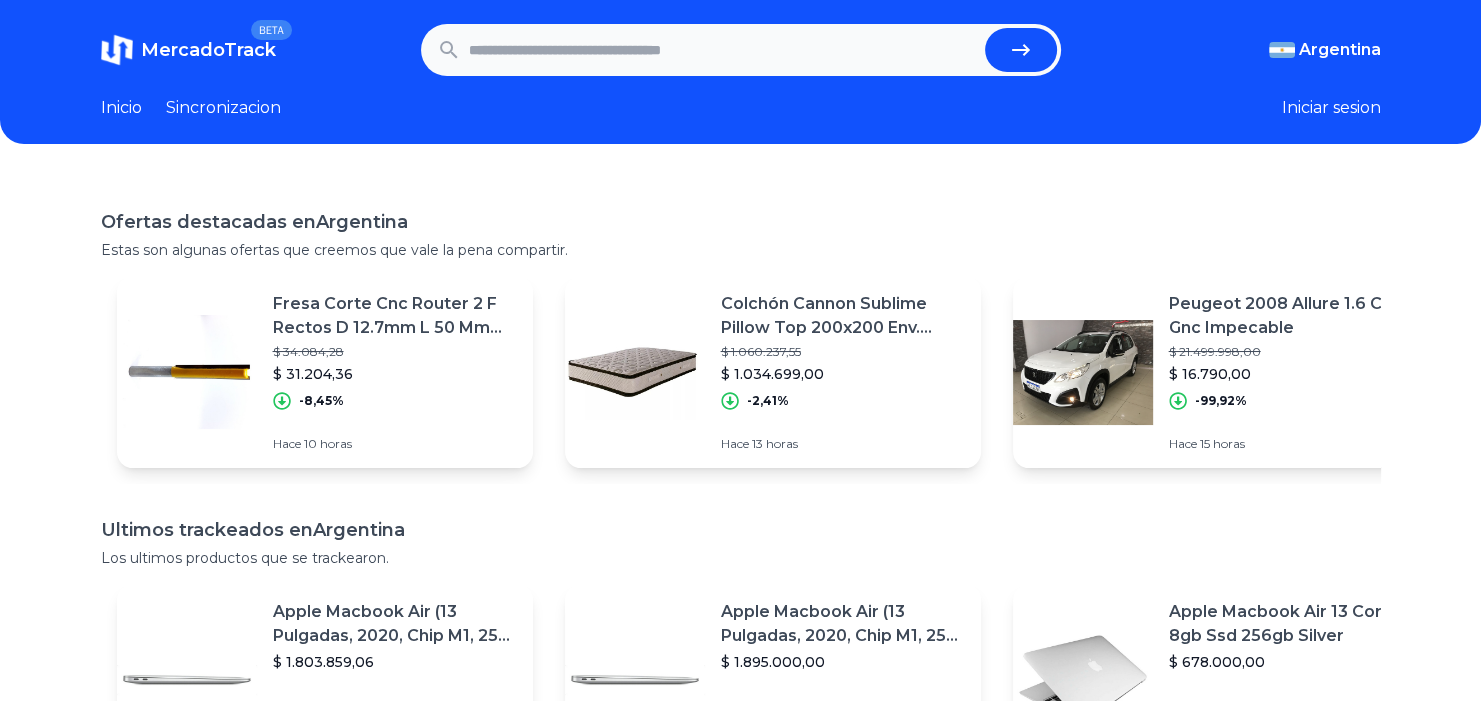 click at bounding box center [723, 50] 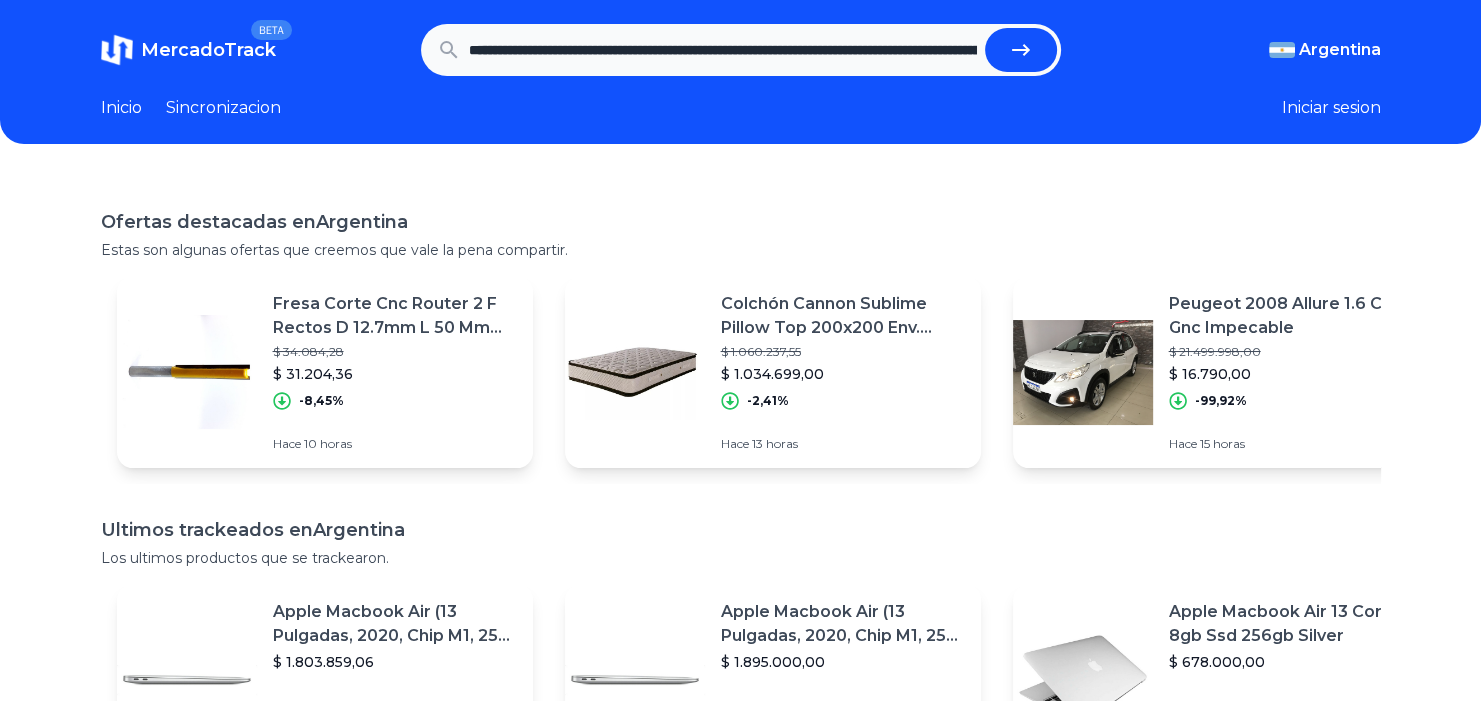 scroll, scrollTop: 0, scrollLeft: 2004, axis: horizontal 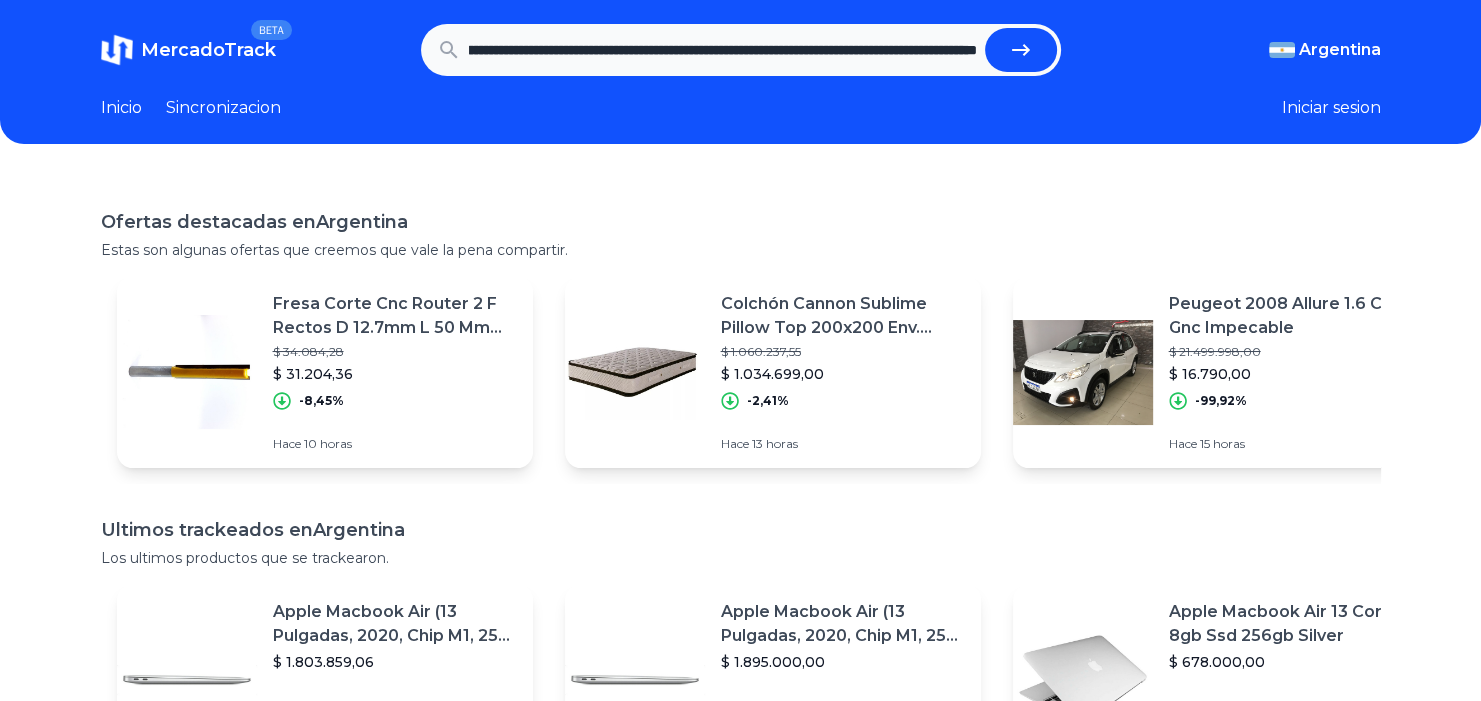 click at bounding box center (1021, 50) 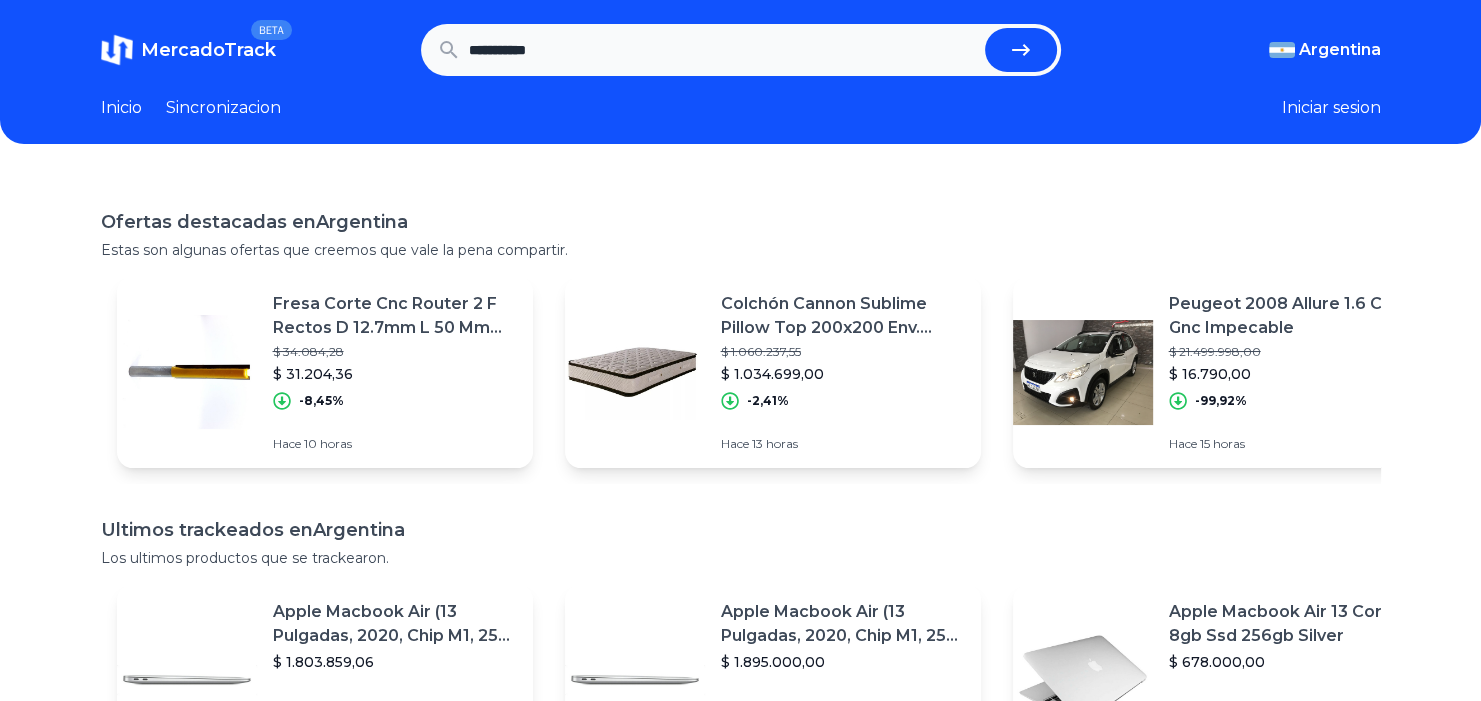 scroll, scrollTop: 0, scrollLeft: 0, axis: both 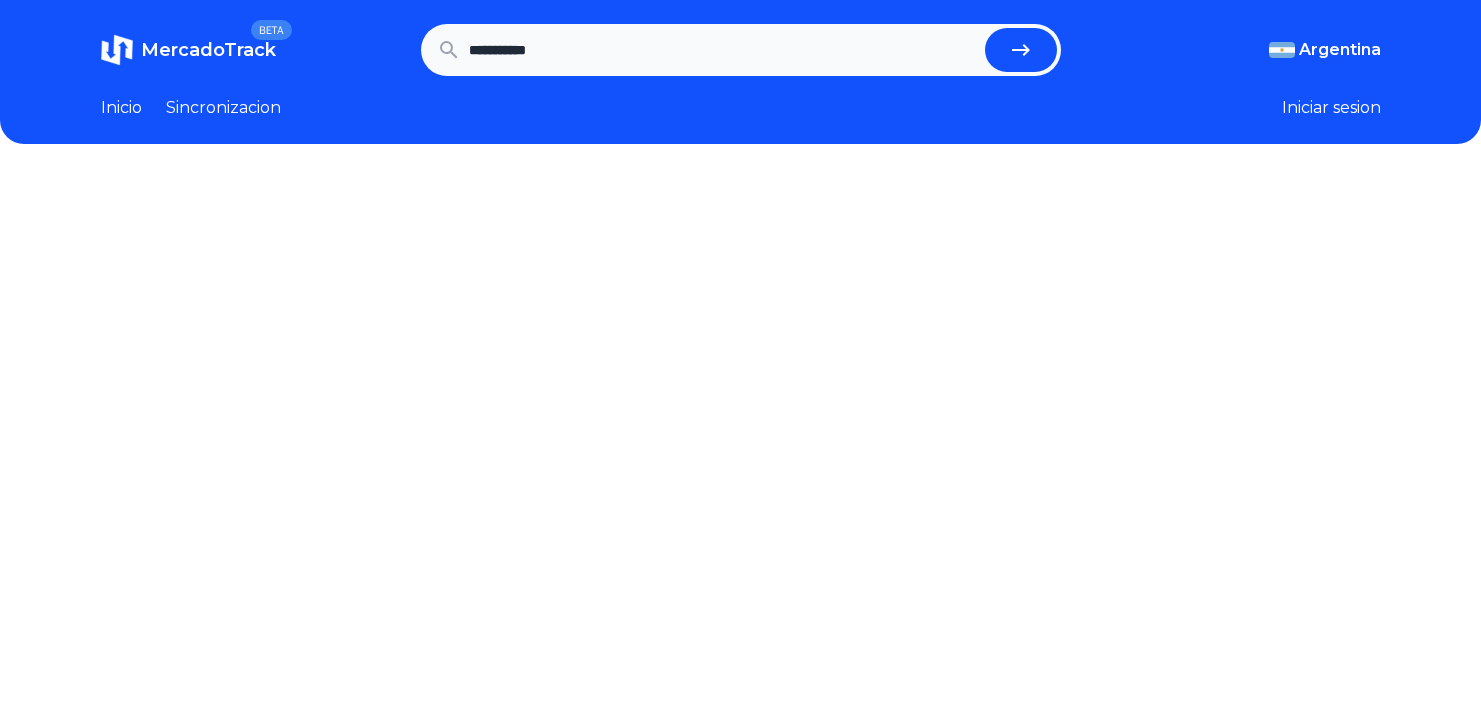 type 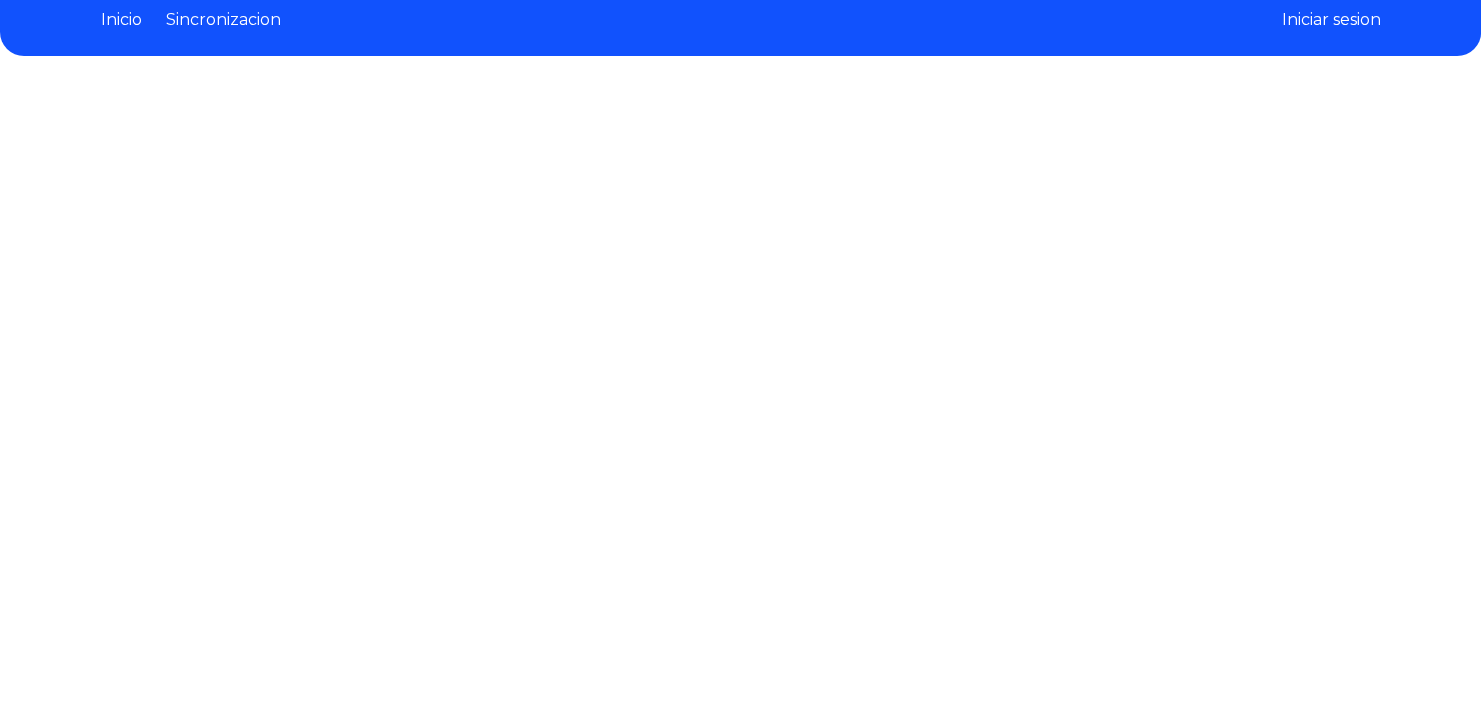 scroll, scrollTop: 100, scrollLeft: 0, axis: vertical 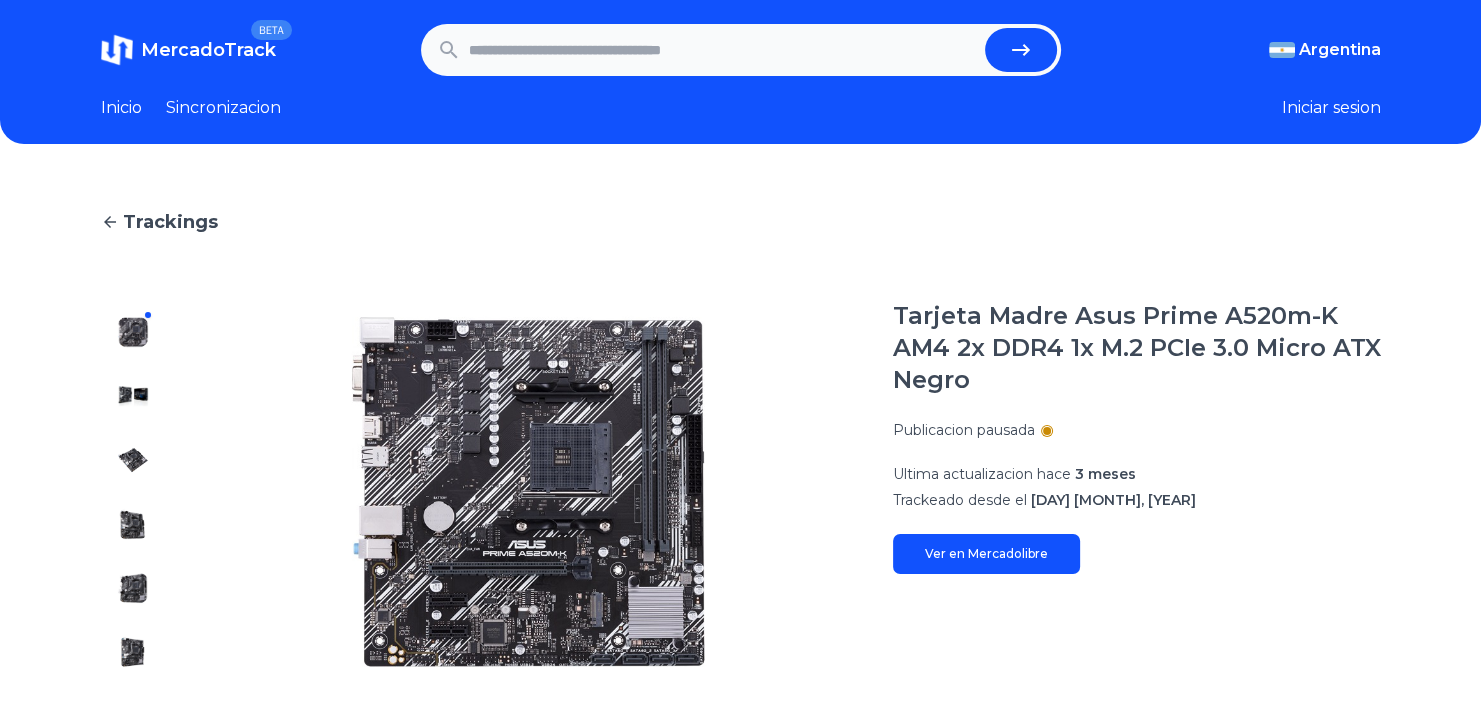 click at bounding box center (723, 50) 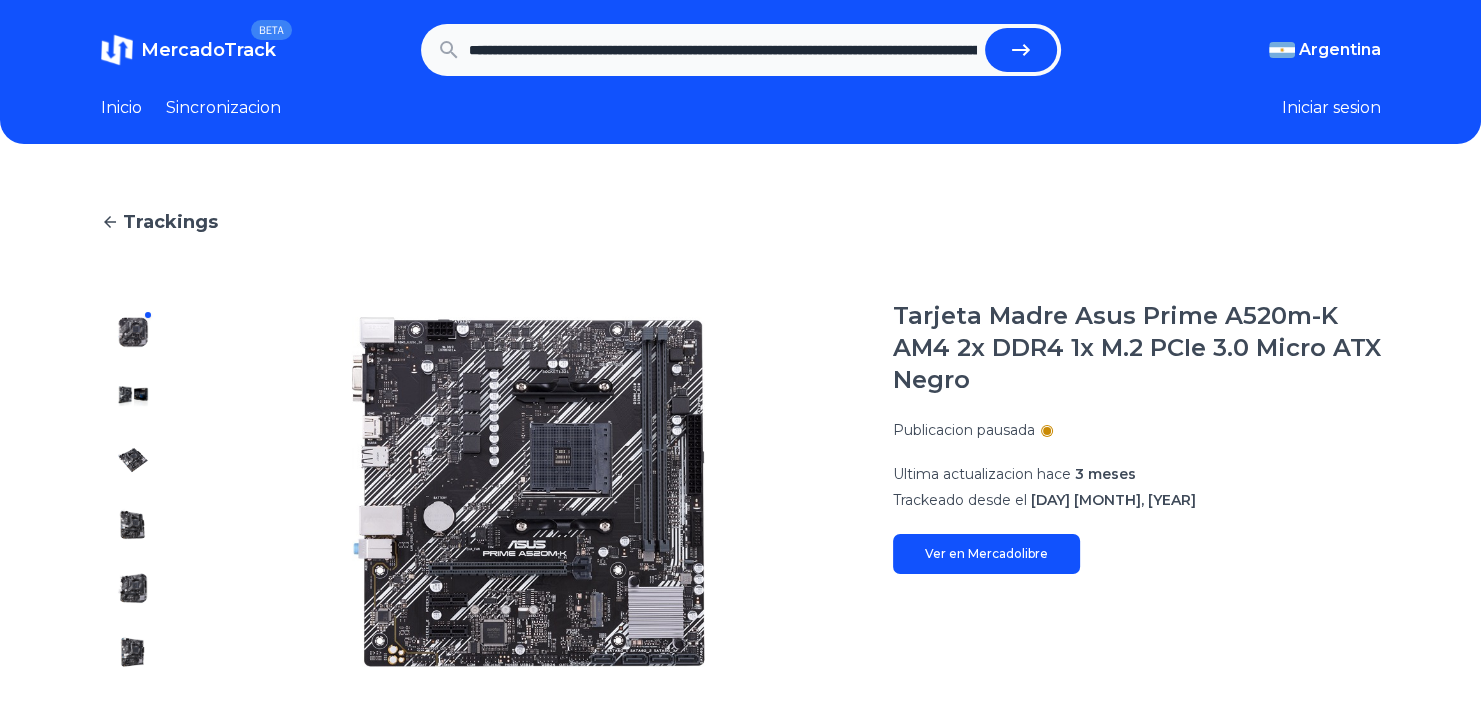 scroll, scrollTop: 0, scrollLeft: 1978, axis: horizontal 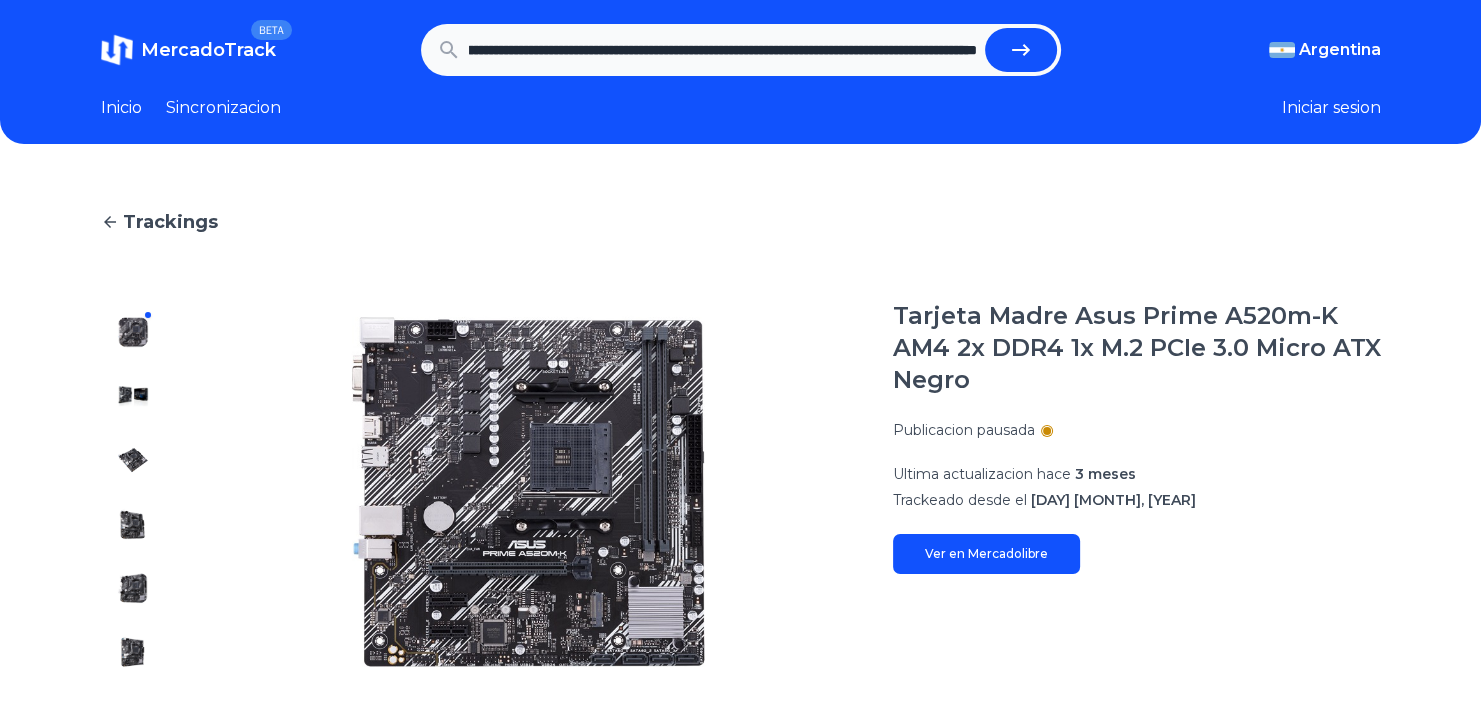 click at bounding box center [1021, 50] 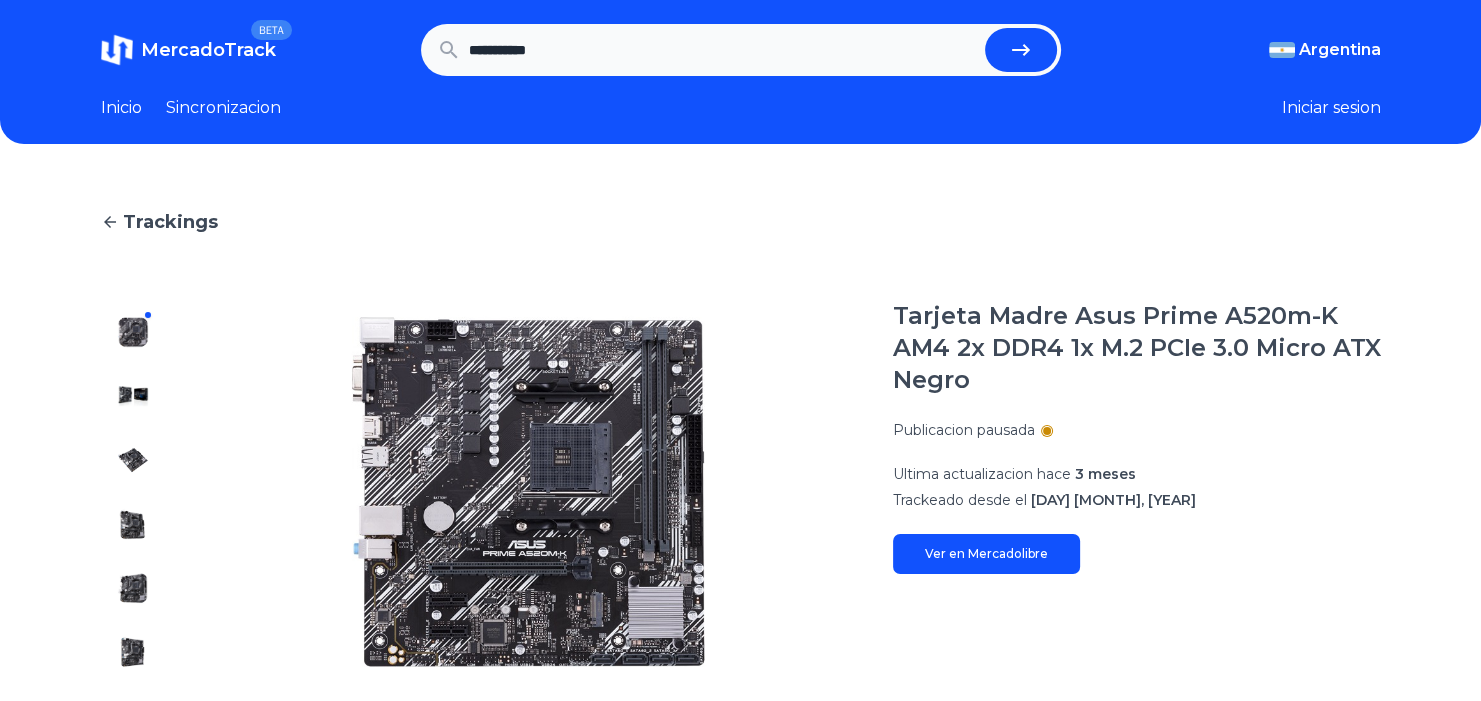 scroll, scrollTop: 0, scrollLeft: 0, axis: both 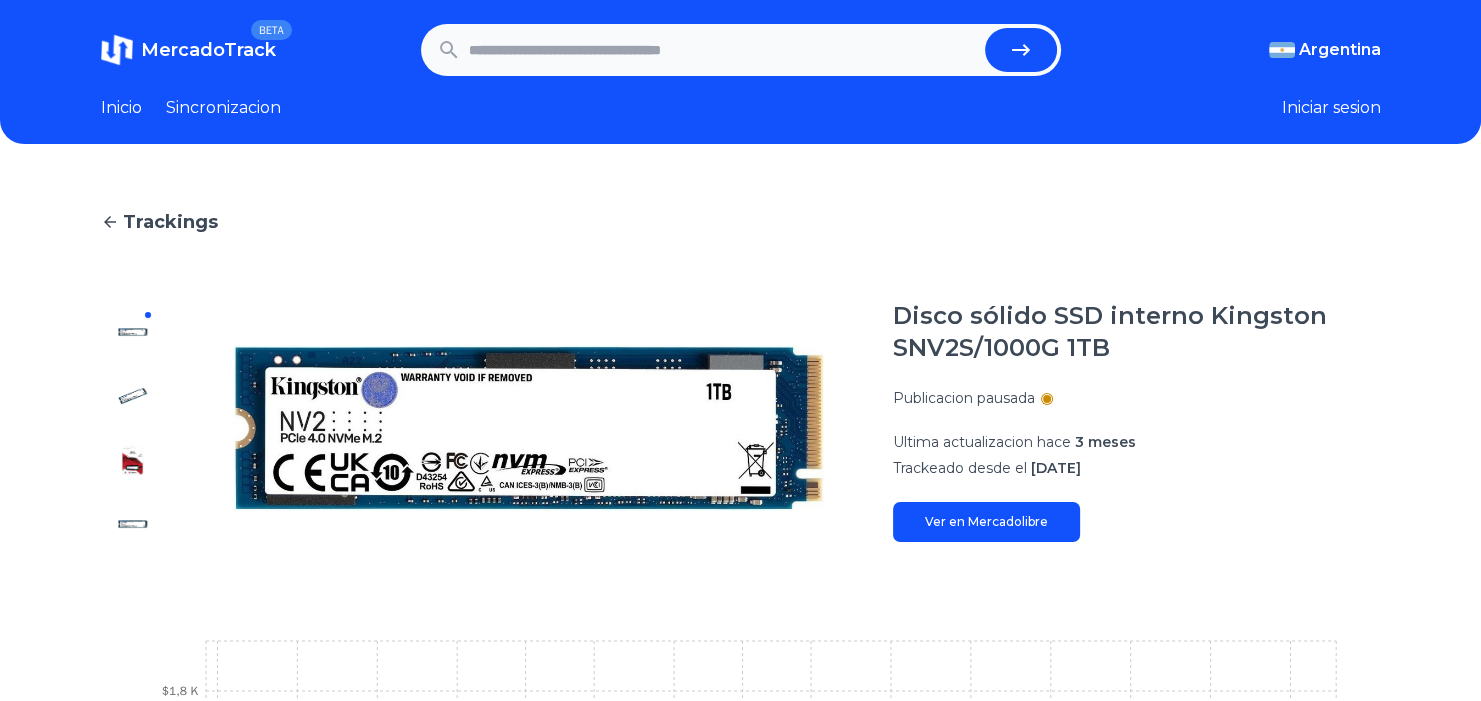 drag, startPoint x: 676, startPoint y: 68, endPoint x: 668, endPoint y: 51, distance: 18.788294 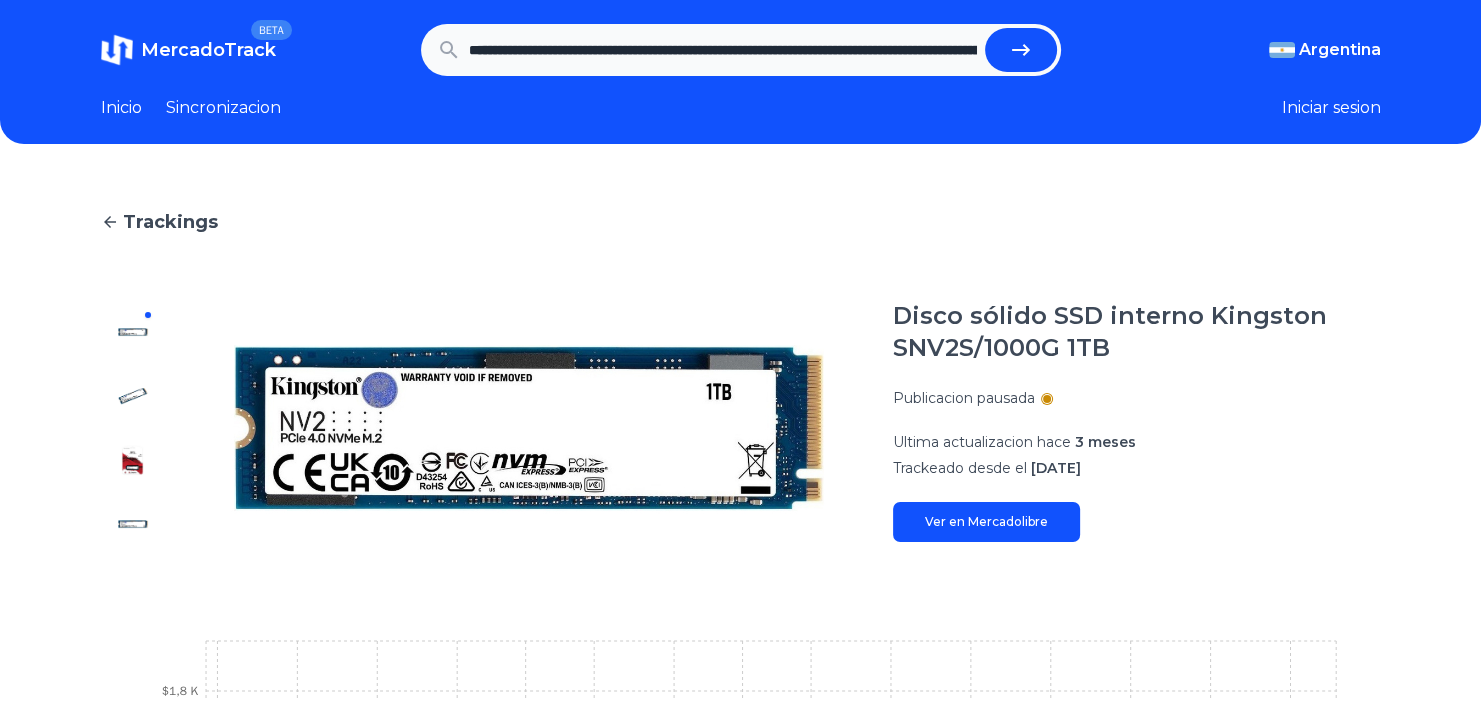 scroll, scrollTop: 0, scrollLeft: 1900, axis: horizontal 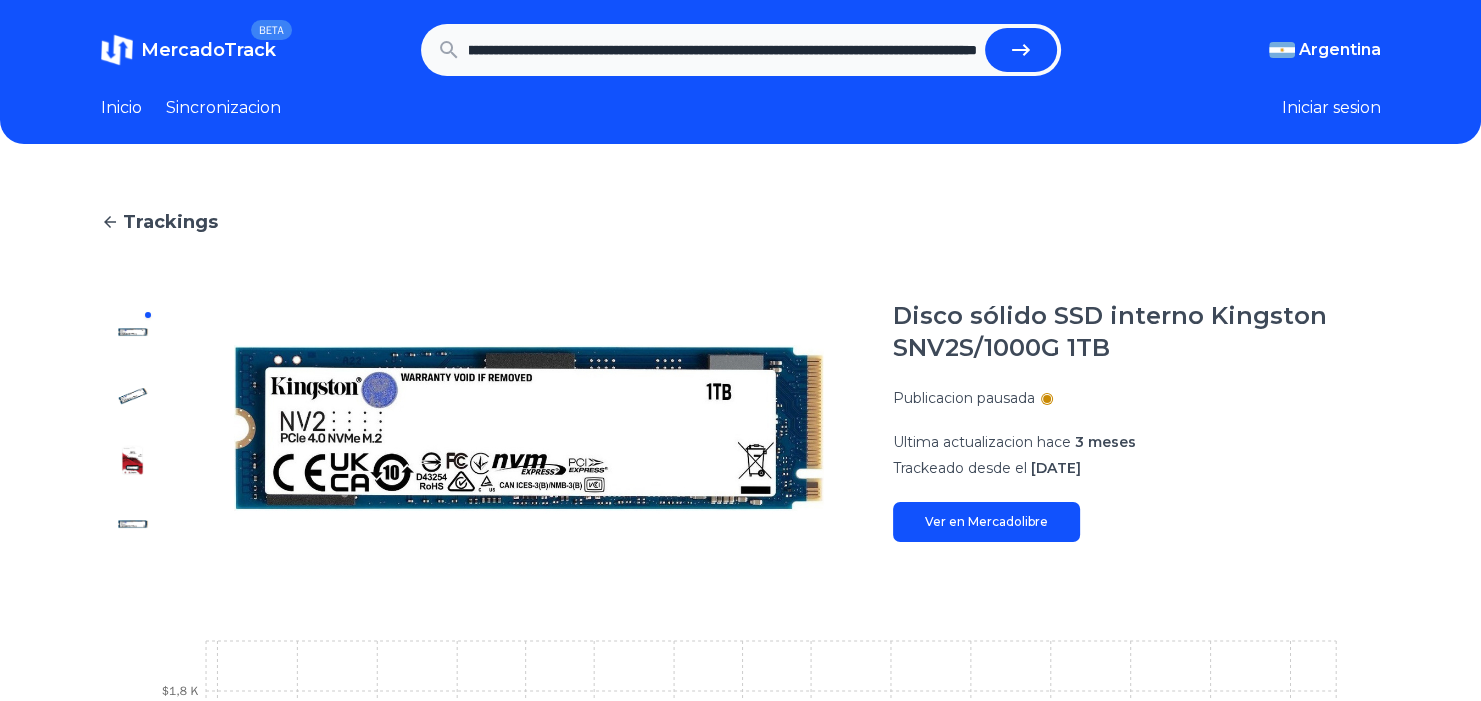 click at bounding box center [1021, 50] 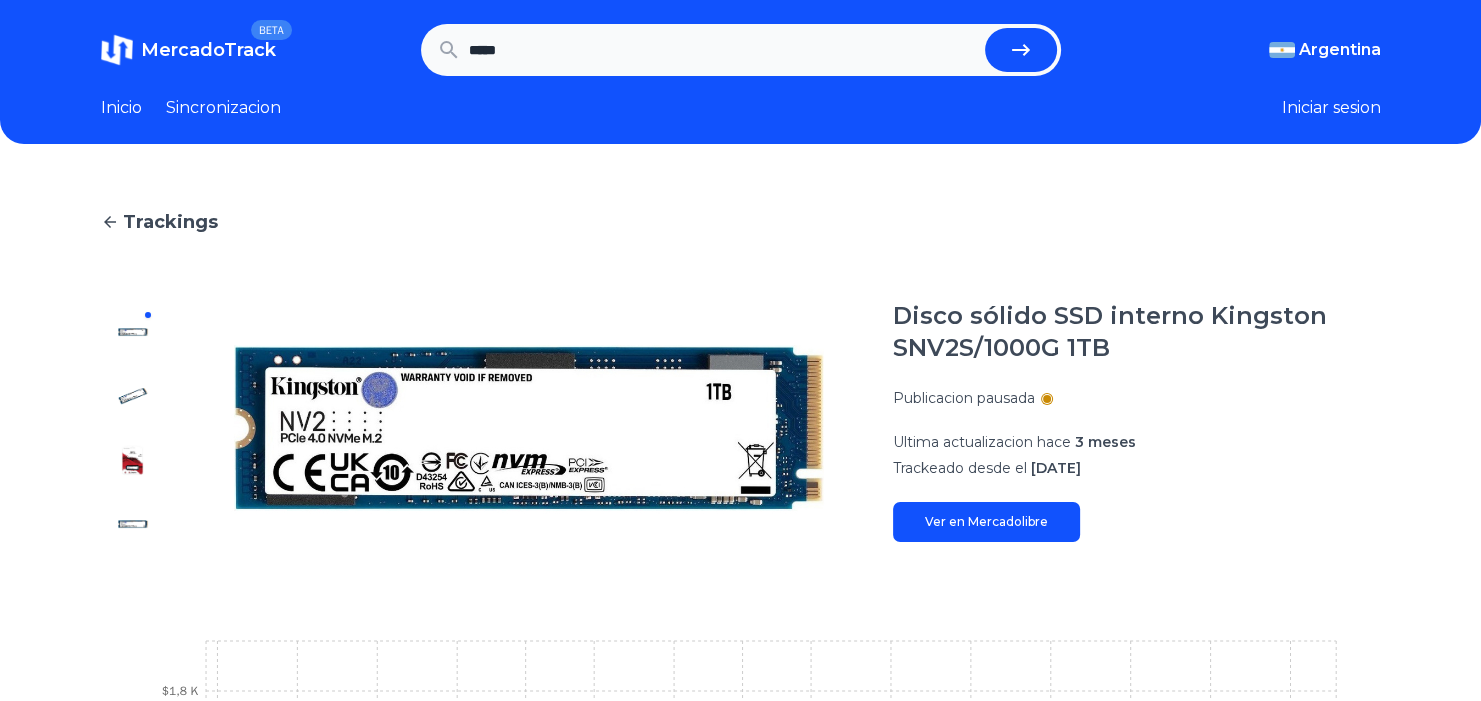 scroll, scrollTop: 0, scrollLeft: 0, axis: both 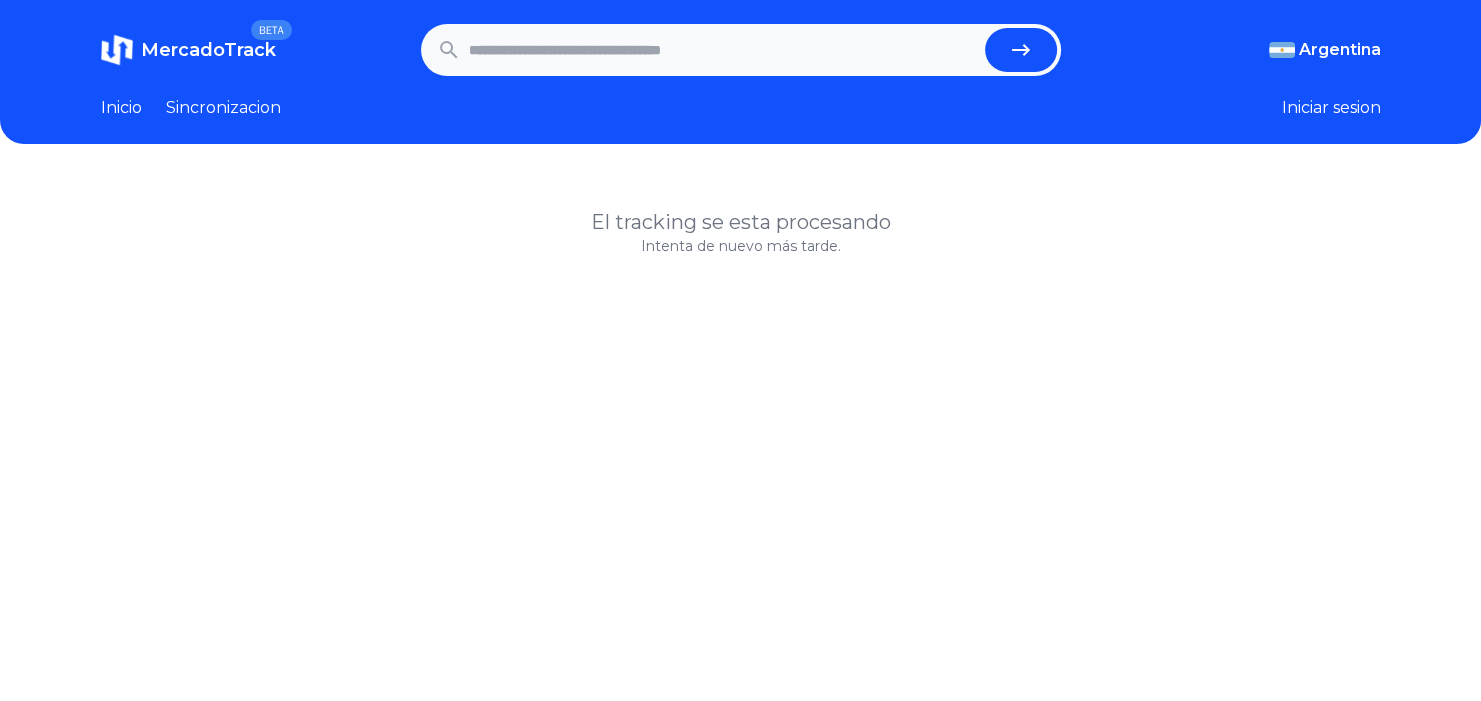 click at bounding box center [723, 50] 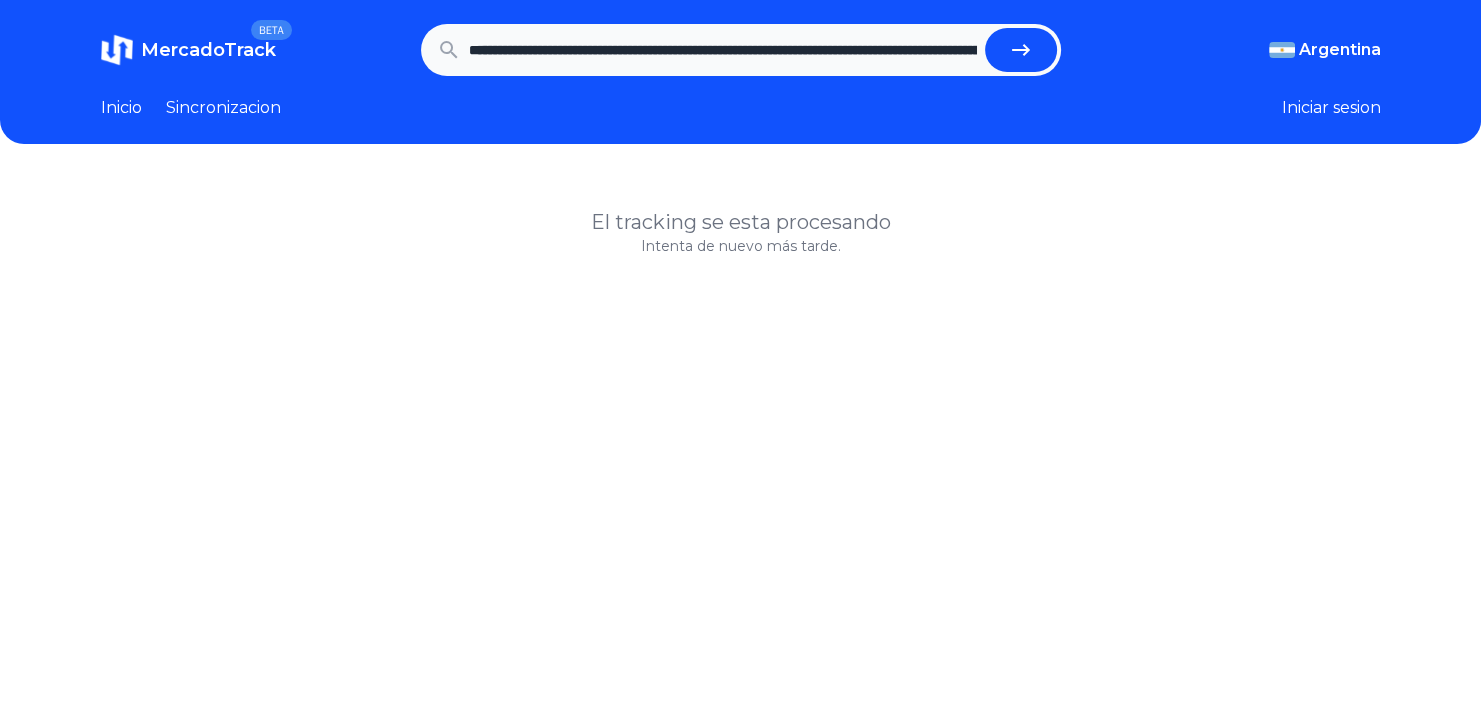 scroll, scrollTop: 0, scrollLeft: 1900, axis: horizontal 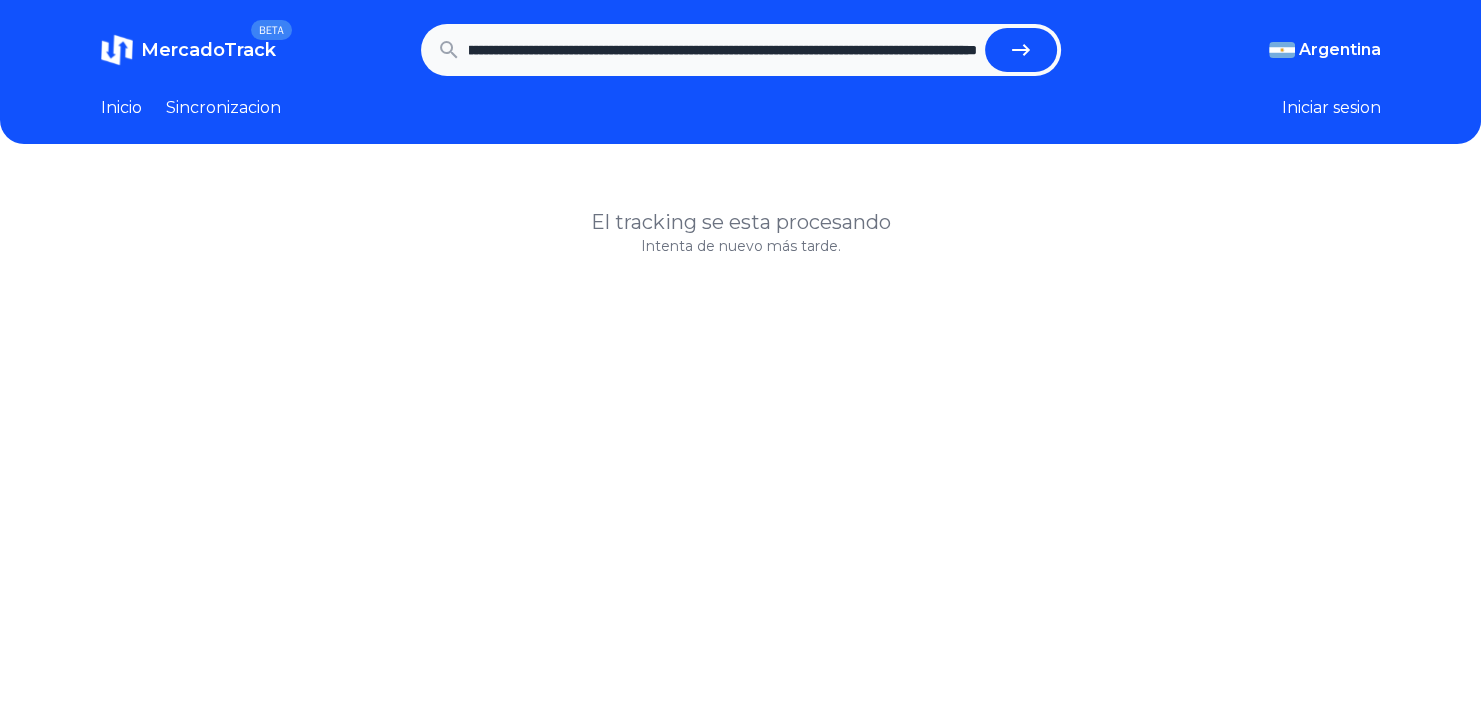 click at bounding box center (1021, 50) 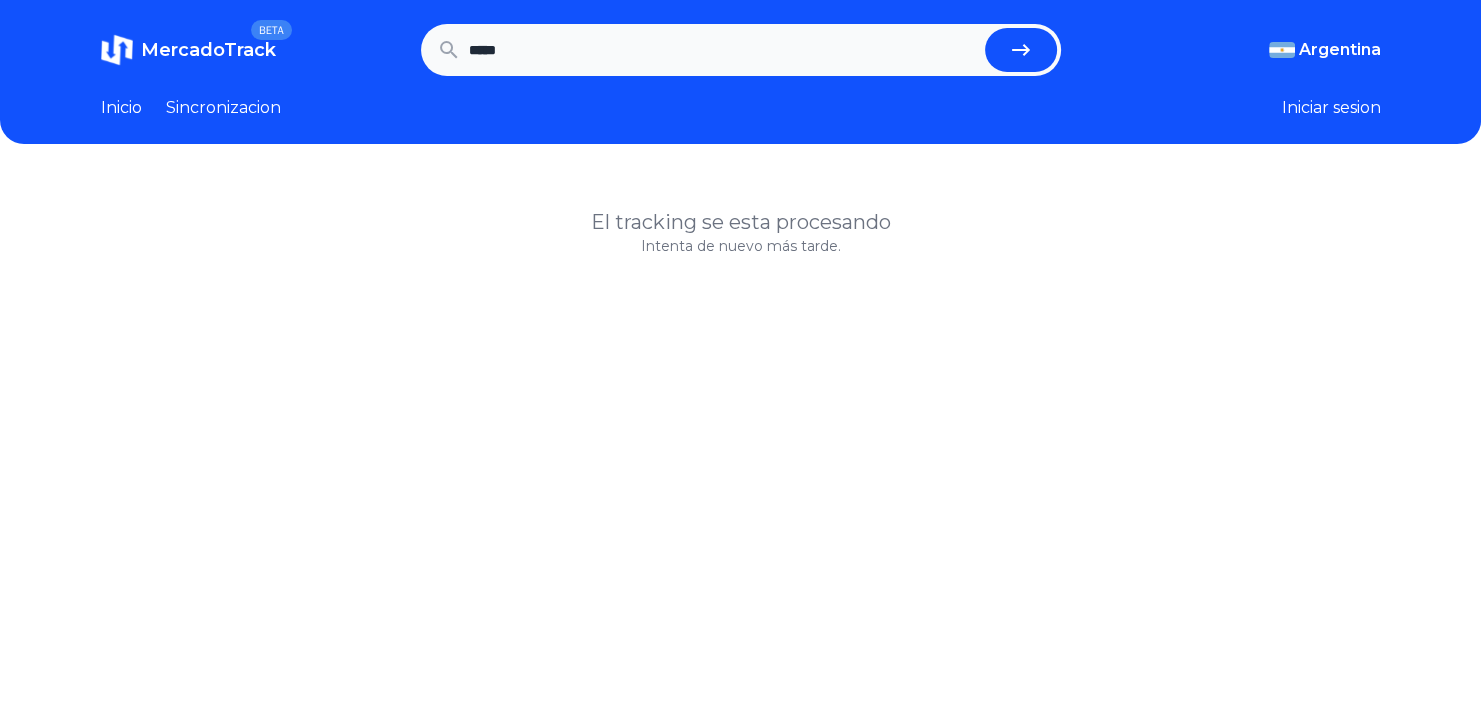 scroll, scrollTop: 0, scrollLeft: 0, axis: both 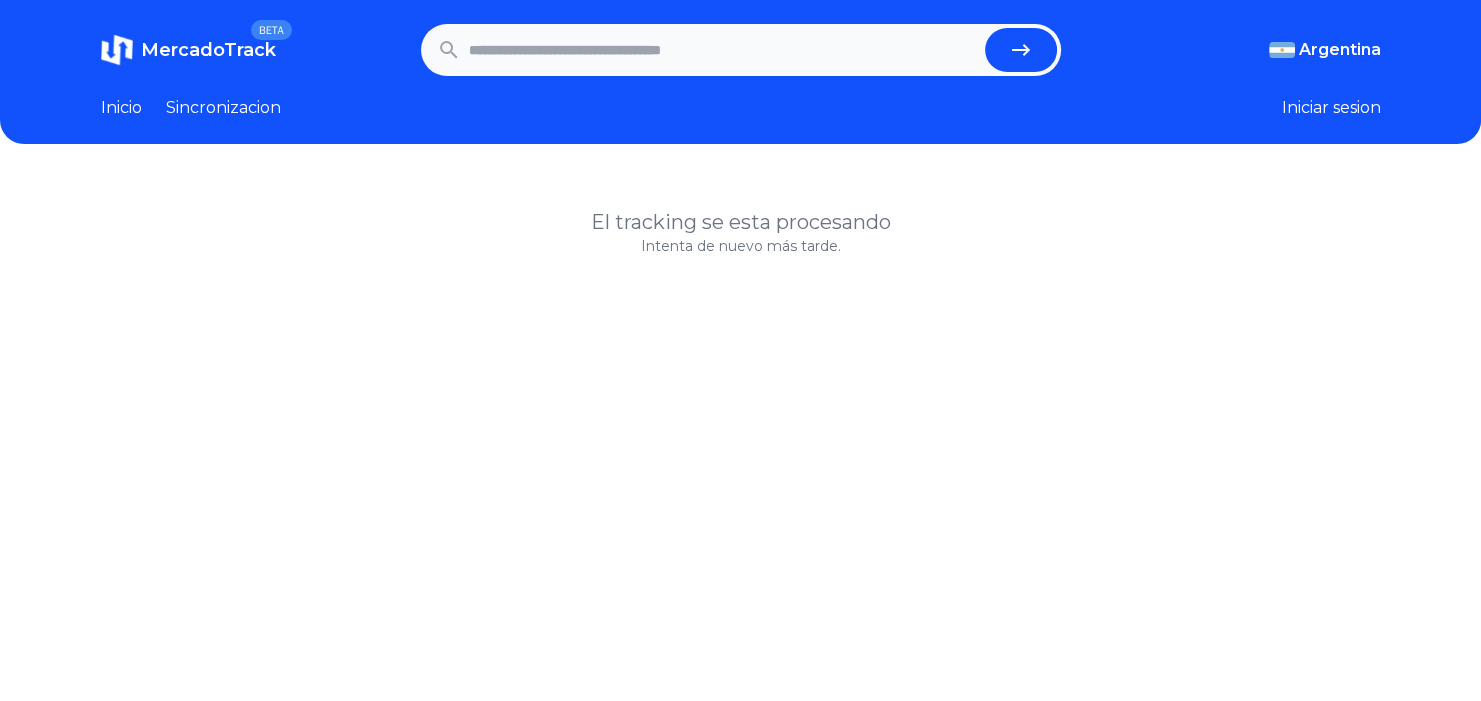 click at bounding box center [723, 50] 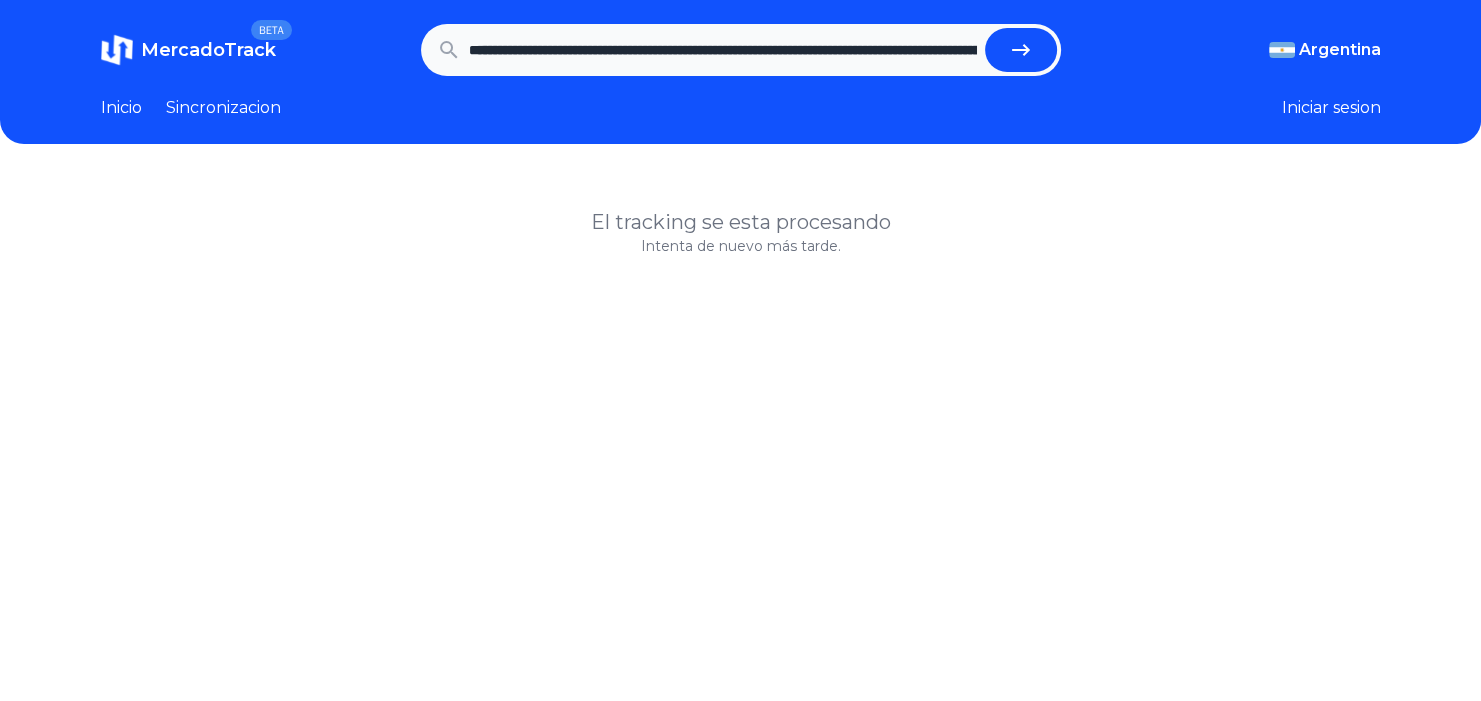 scroll, scrollTop: 0, scrollLeft: 1900, axis: horizontal 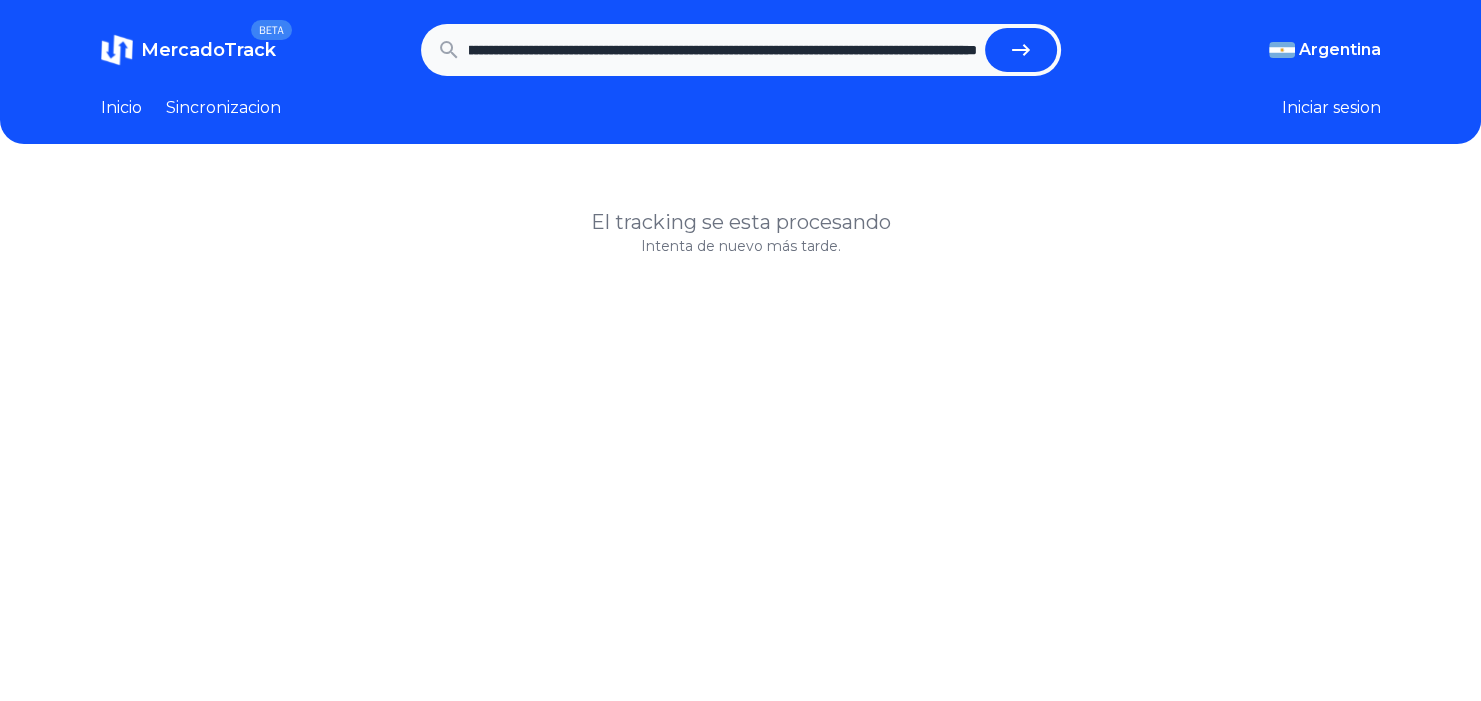 click at bounding box center [1021, 50] 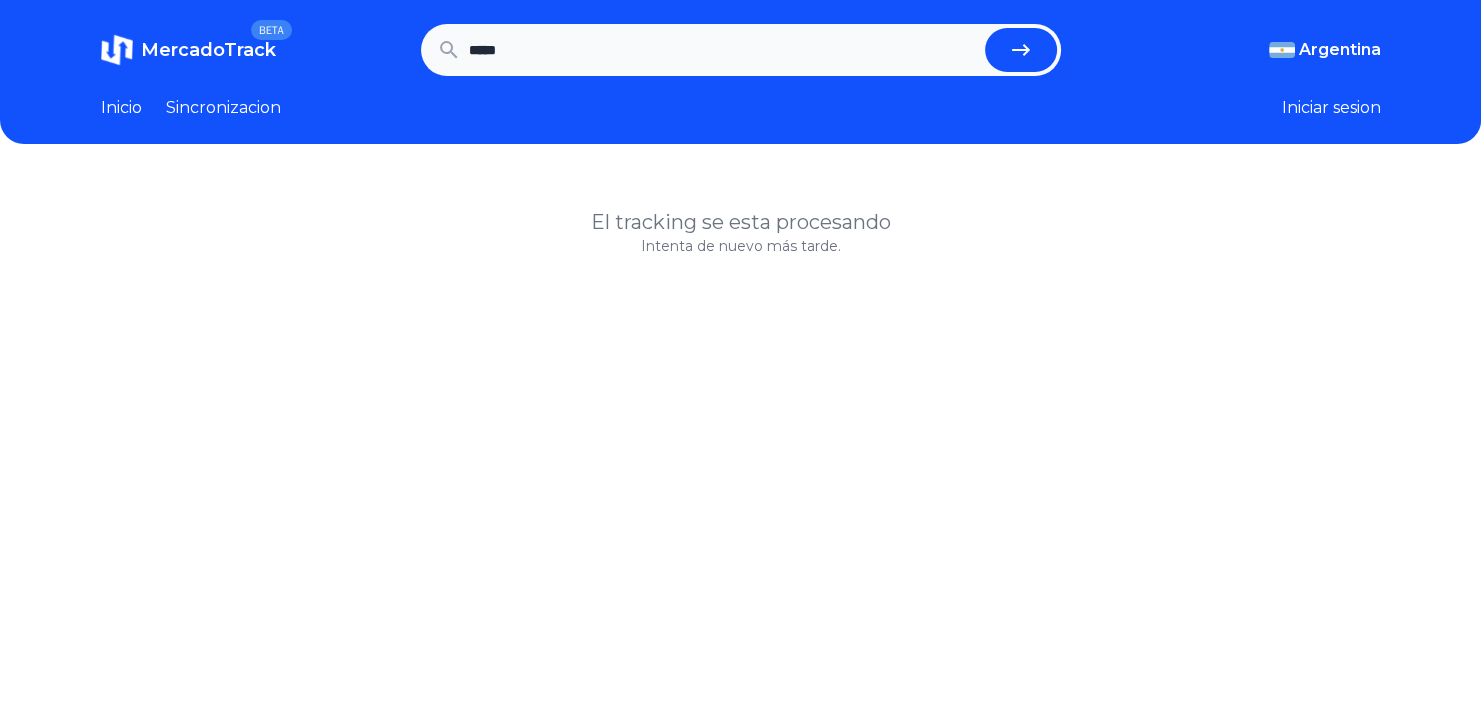 scroll, scrollTop: 0, scrollLeft: 0, axis: both 